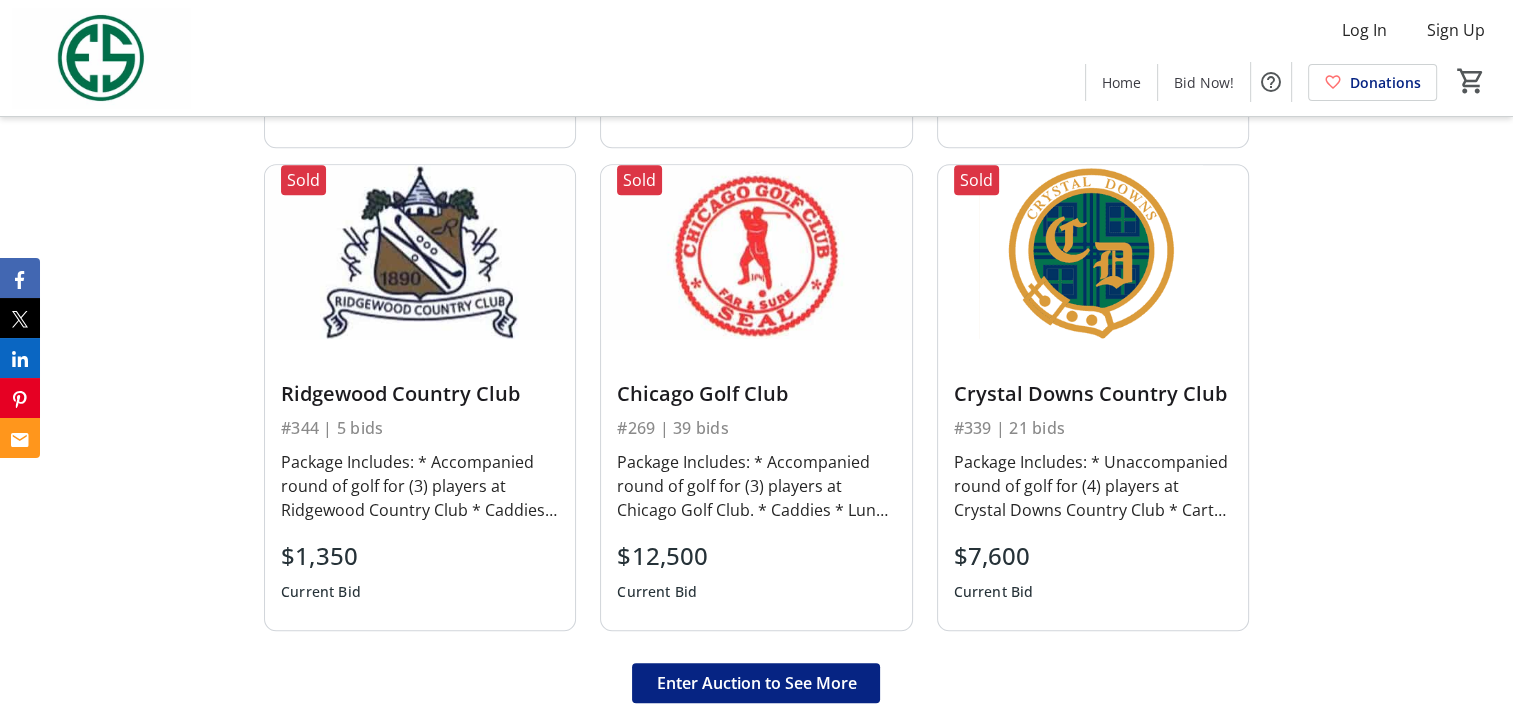 scroll, scrollTop: 1122, scrollLeft: 0, axis: vertical 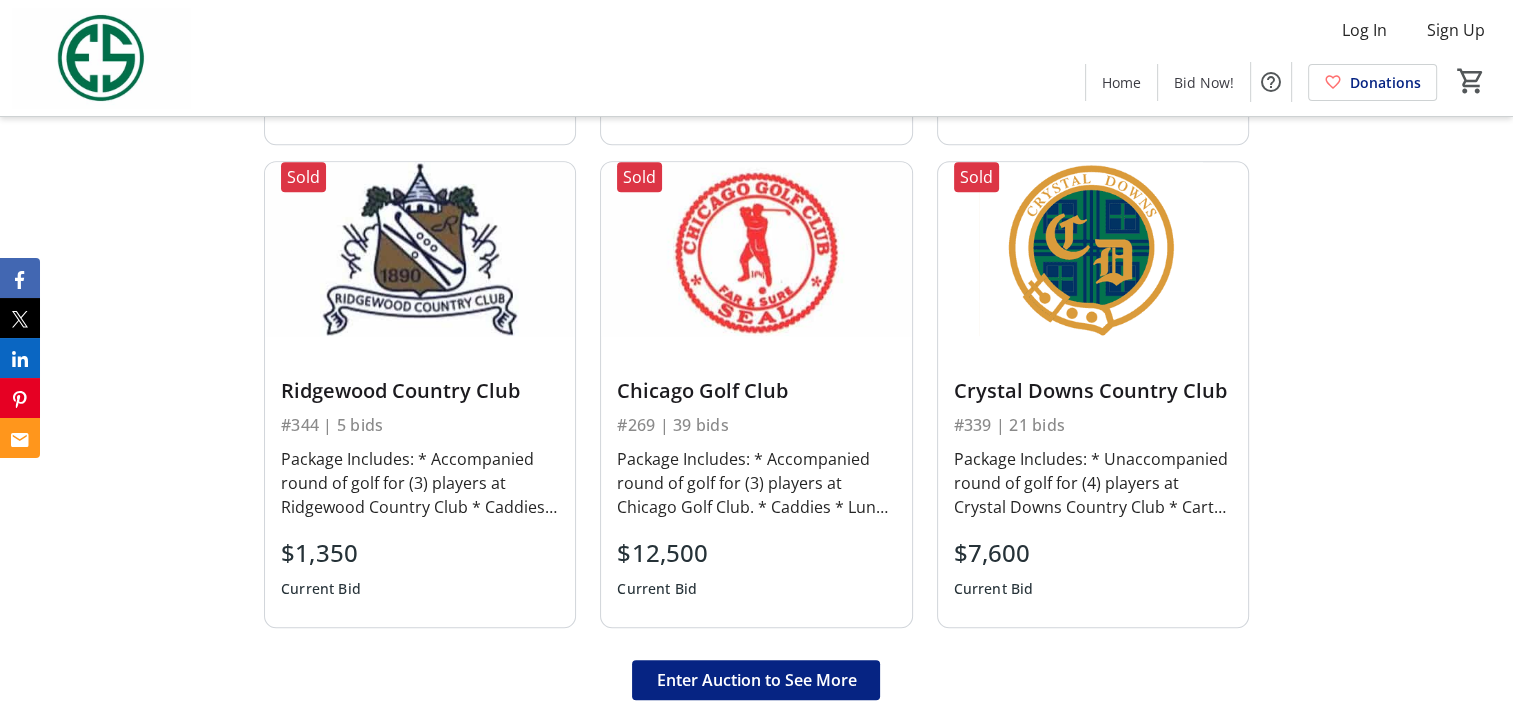 click on "Package Includes:  * Accompanied round of golf for (3) players at Chicago Golf Club.  * Caddies  * Lunch Learn more about Chicago Golf Club here [https://www.golfdigest.com/courses/il/chicago-golf-club]. This opportunity is valid in the fall of 2025 or 2026 seasons. Donated by Anonymous" at bounding box center [756, 483] 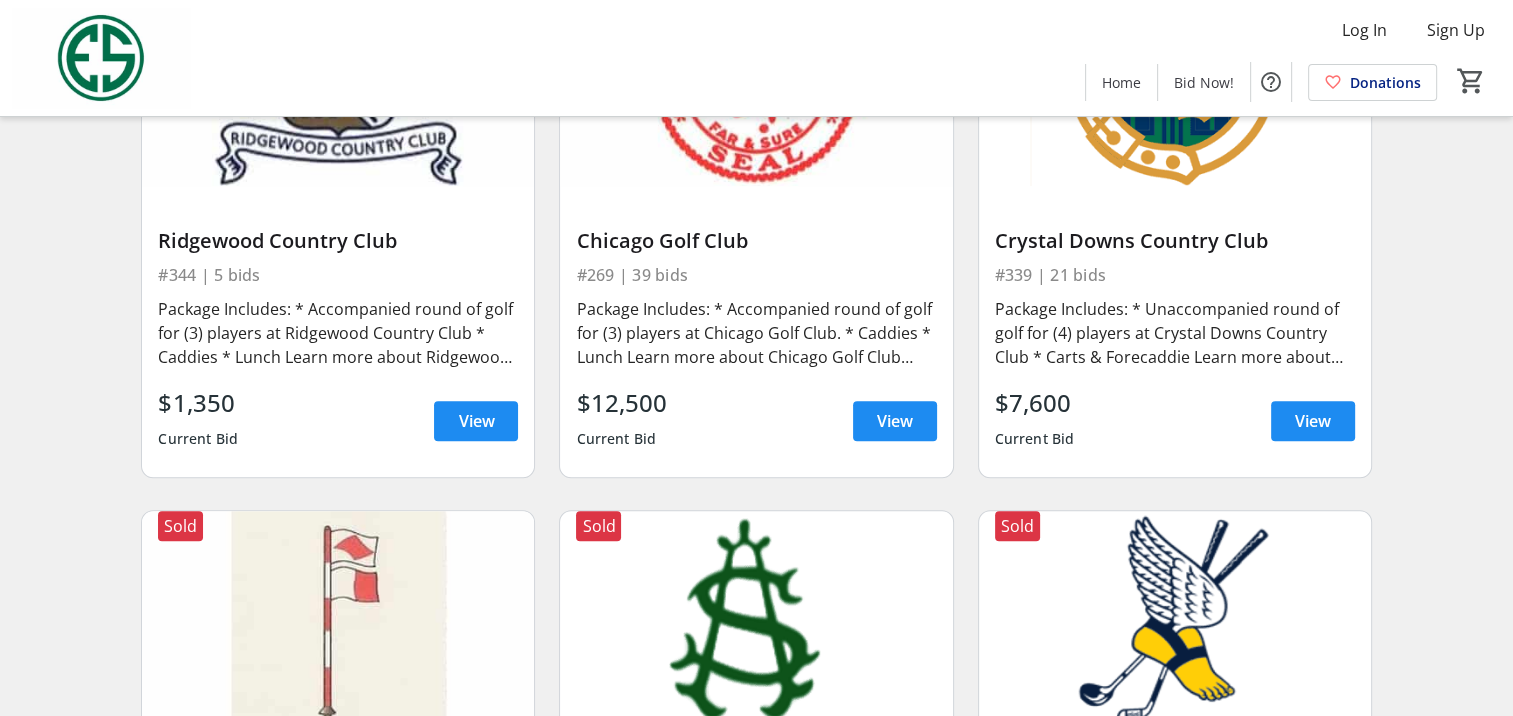 scroll, scrollTop: 876, scrollLeft: 0, axis: vertical 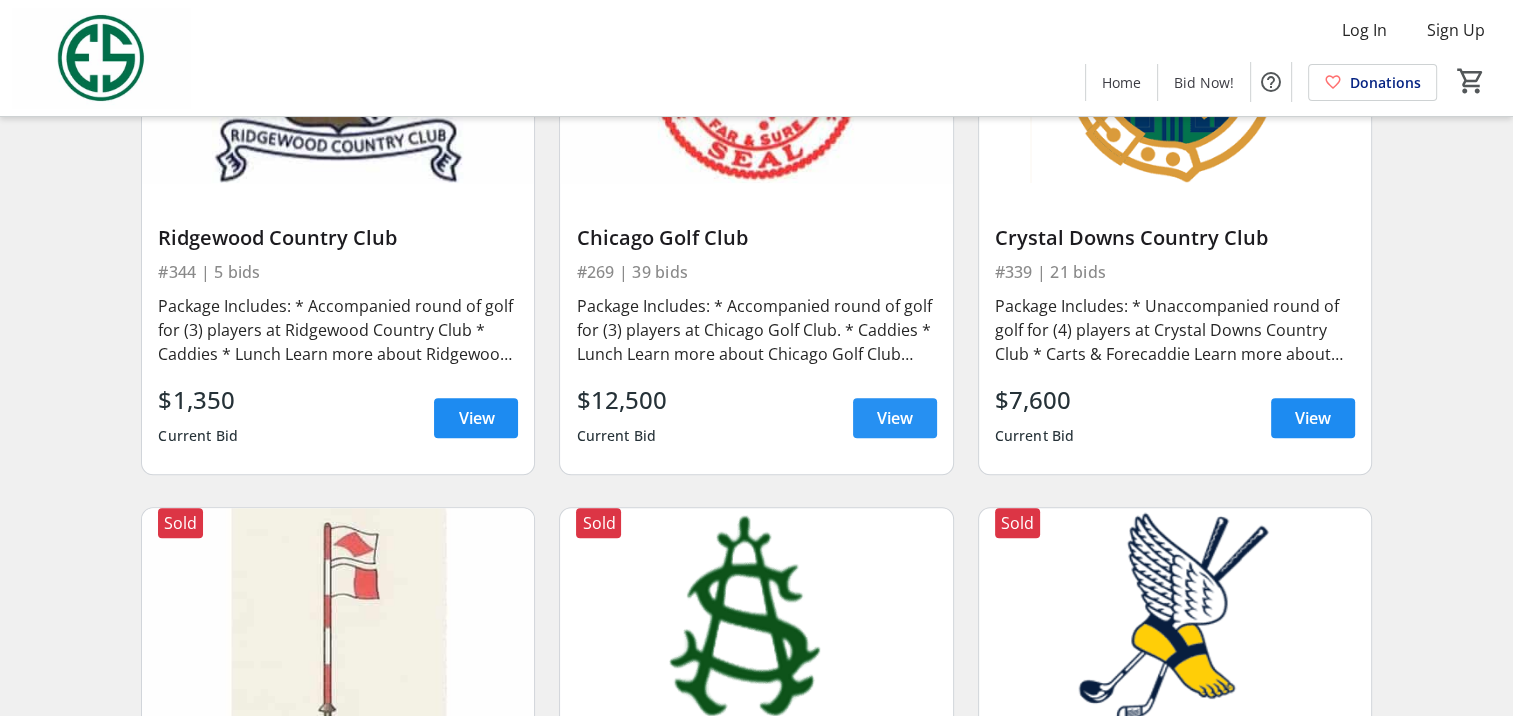 click on "View" at bounding box center [895, 418] 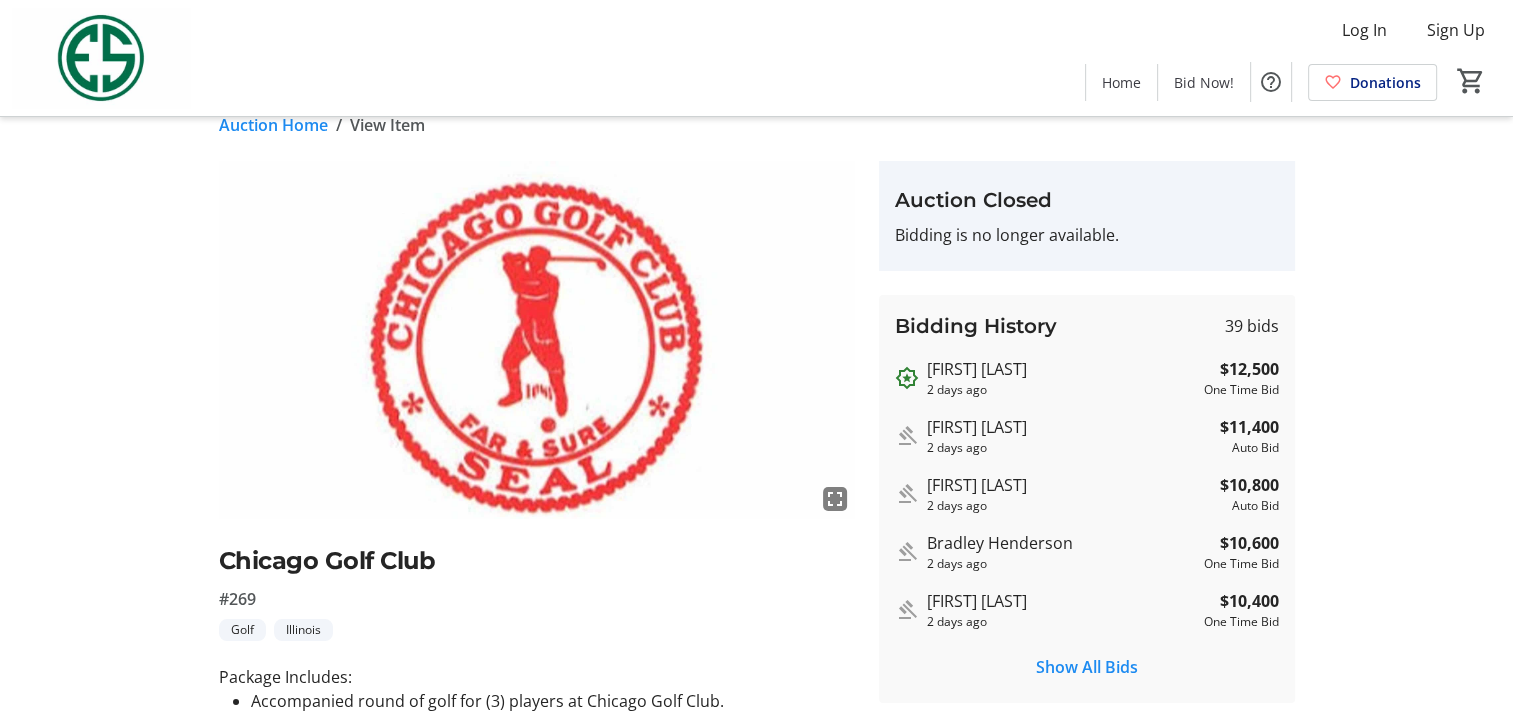 scroll, scrollTop: 0, scrollLeft: 0, axis: both 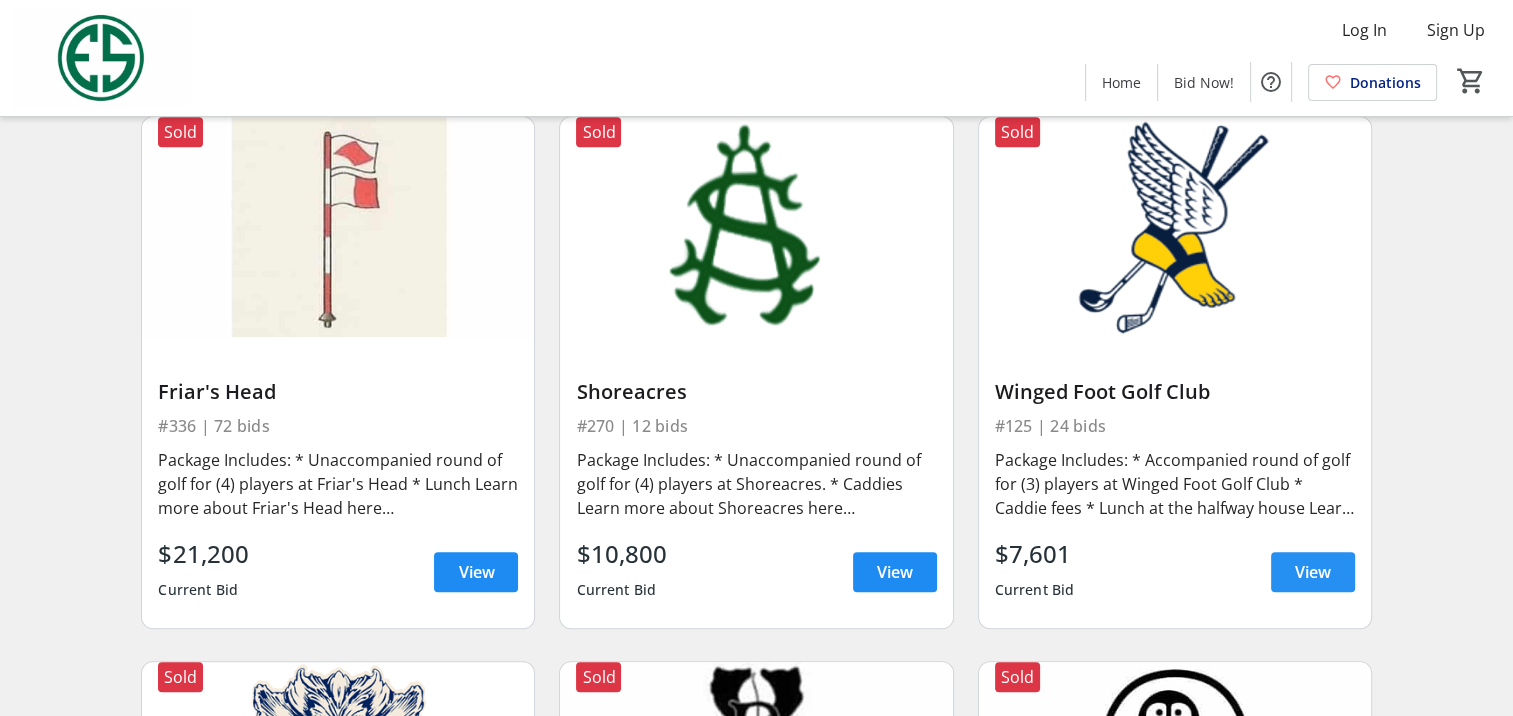 click on "View" at bounding box center [1313, 572] 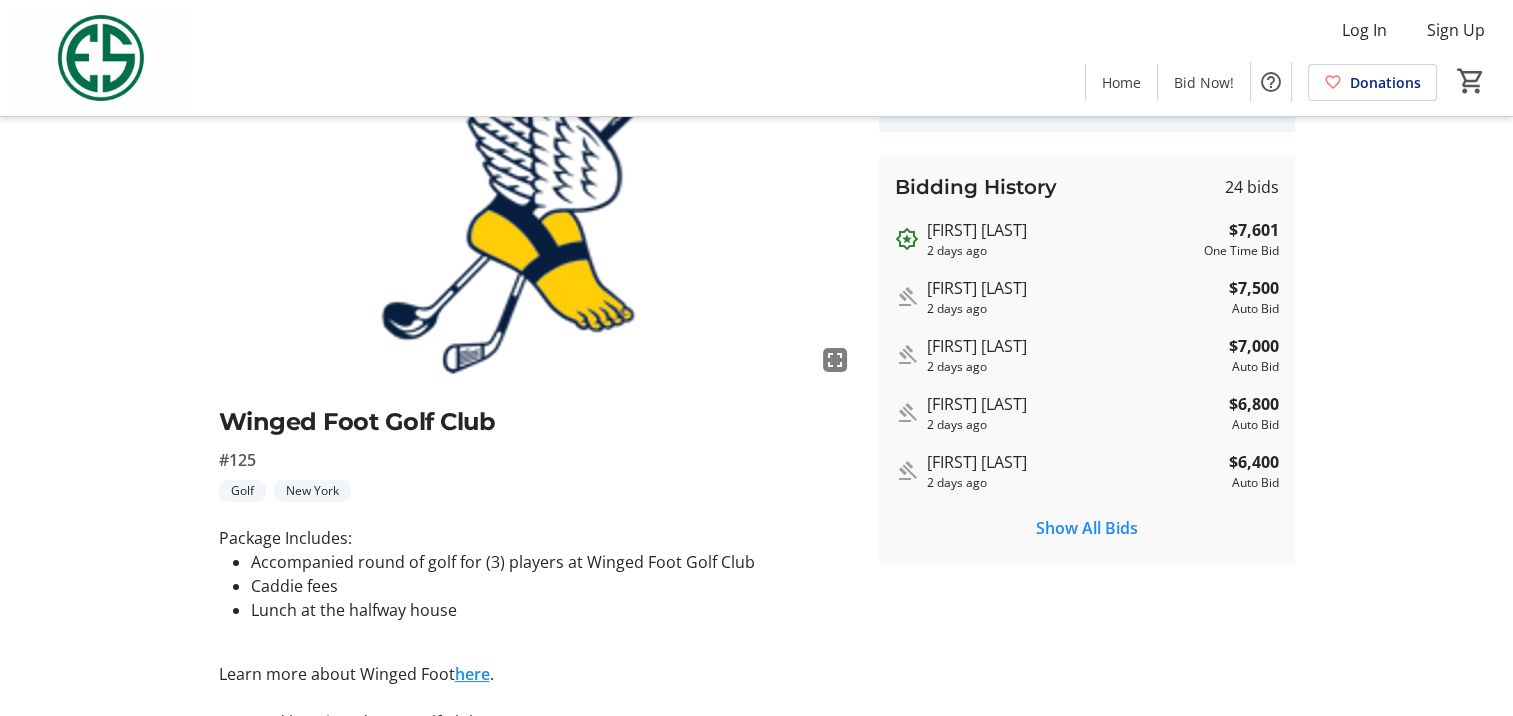 scroll, scrollTop: 0, scrollLeft: 0, axis: both 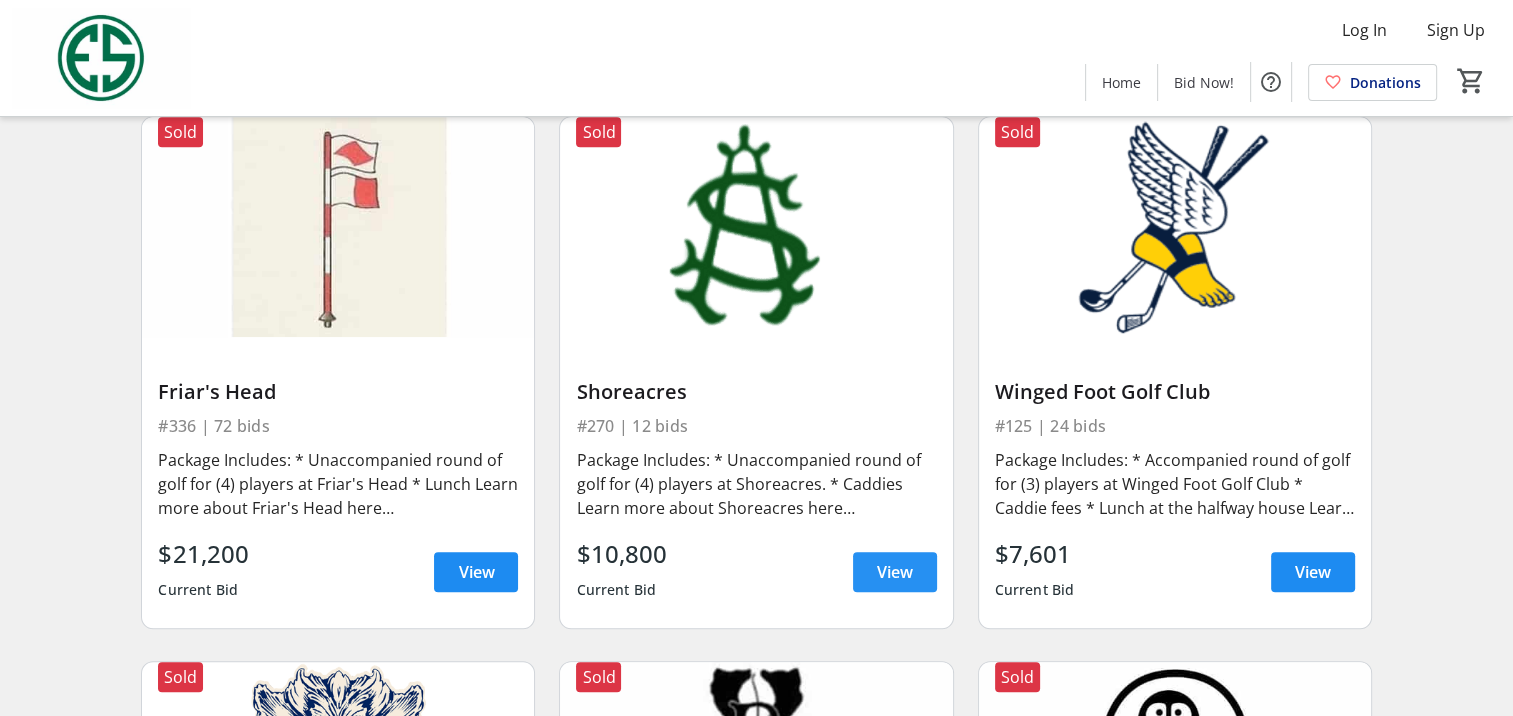 click on "View" at bounding box center [895, 572] 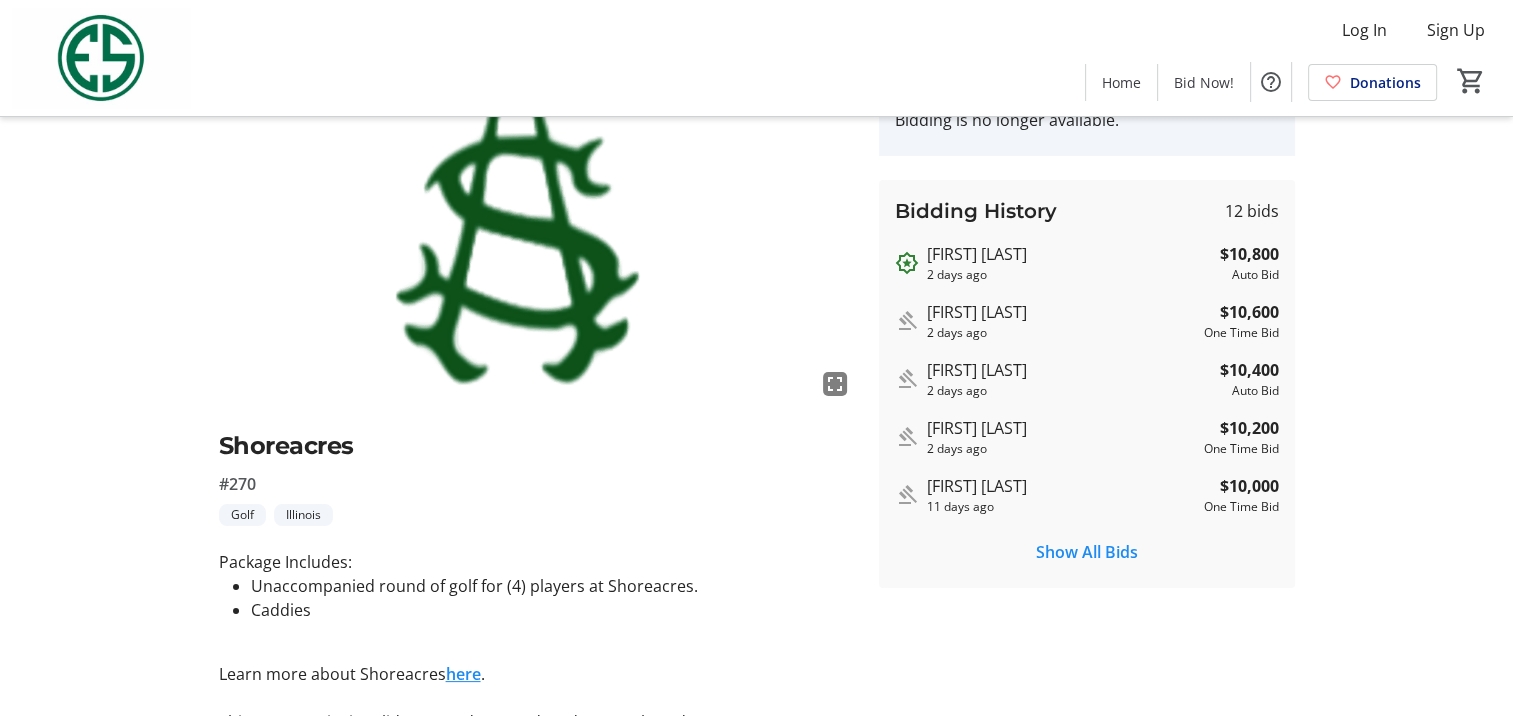 scroll, scrollTop: 138, scrollLeft: 0, axis: vertical 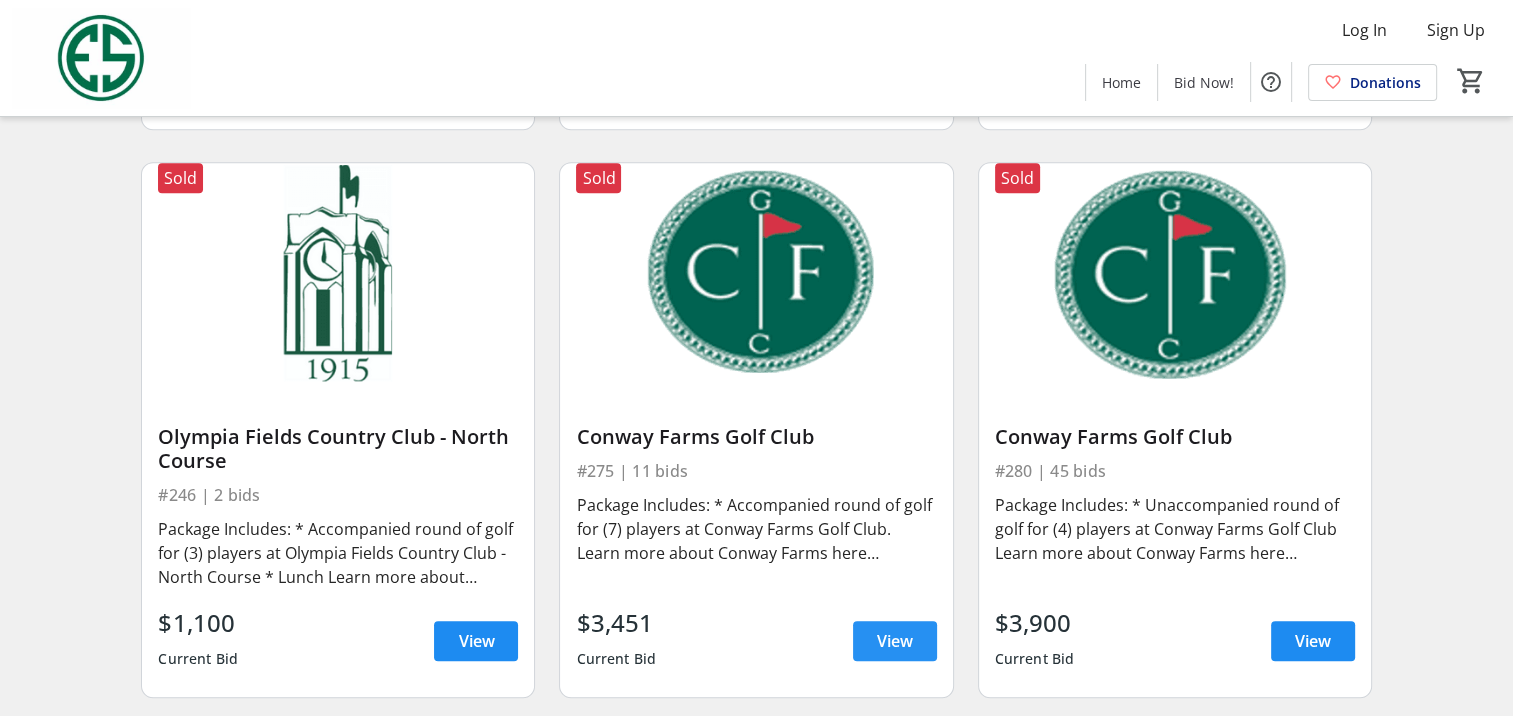 click on "View" at bounding box center (895, 641) 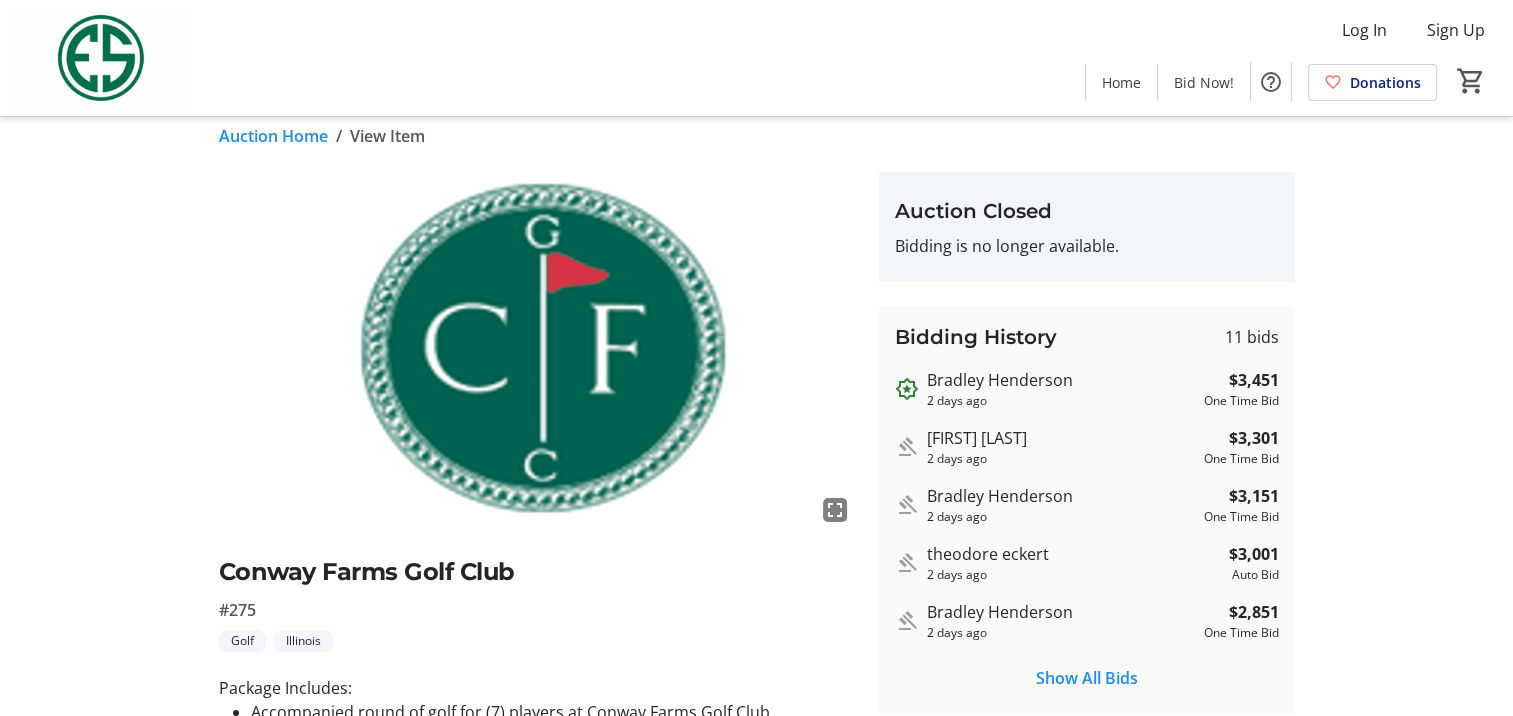 scroll, scrollTop: 0, scrollLeft: 0, axis: both 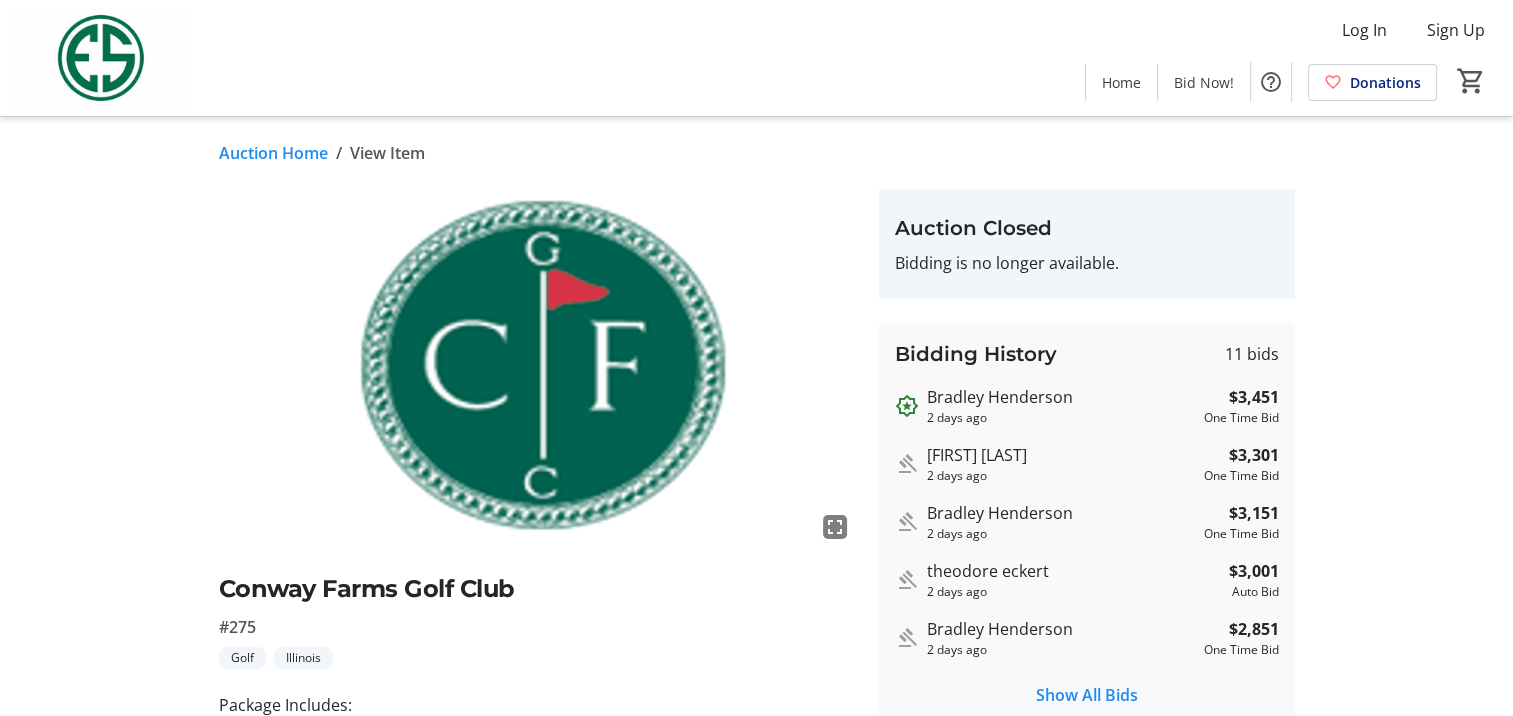 click on "Auction Home / View Item fullscreen Conway Farms Golf Club #275     Golf   Illinois  Package Includes: Accompanied round of golf for (7) players at Conway Farms Golf Club. Learn more about Conway Farms  here . Donated by [FIRST] Auction Closed Bidding is no longer available. Bidding History  11 bids   [FIRST] [LAST]  2 days ago  $3,451   One Time Bid   [FIRST] [LAST]  2 days ago  $3,301   One Time Bid   [FIRST] [LAST]  2 days ago  $3,151   One Time Bid   [FIRST] [LAST]  2 days ago  $3,001   Auto Bid   [FIRST] [LAST]  2 days ago  $2,851   One Time Bid  Show All Bids This fundraiser is powered by" 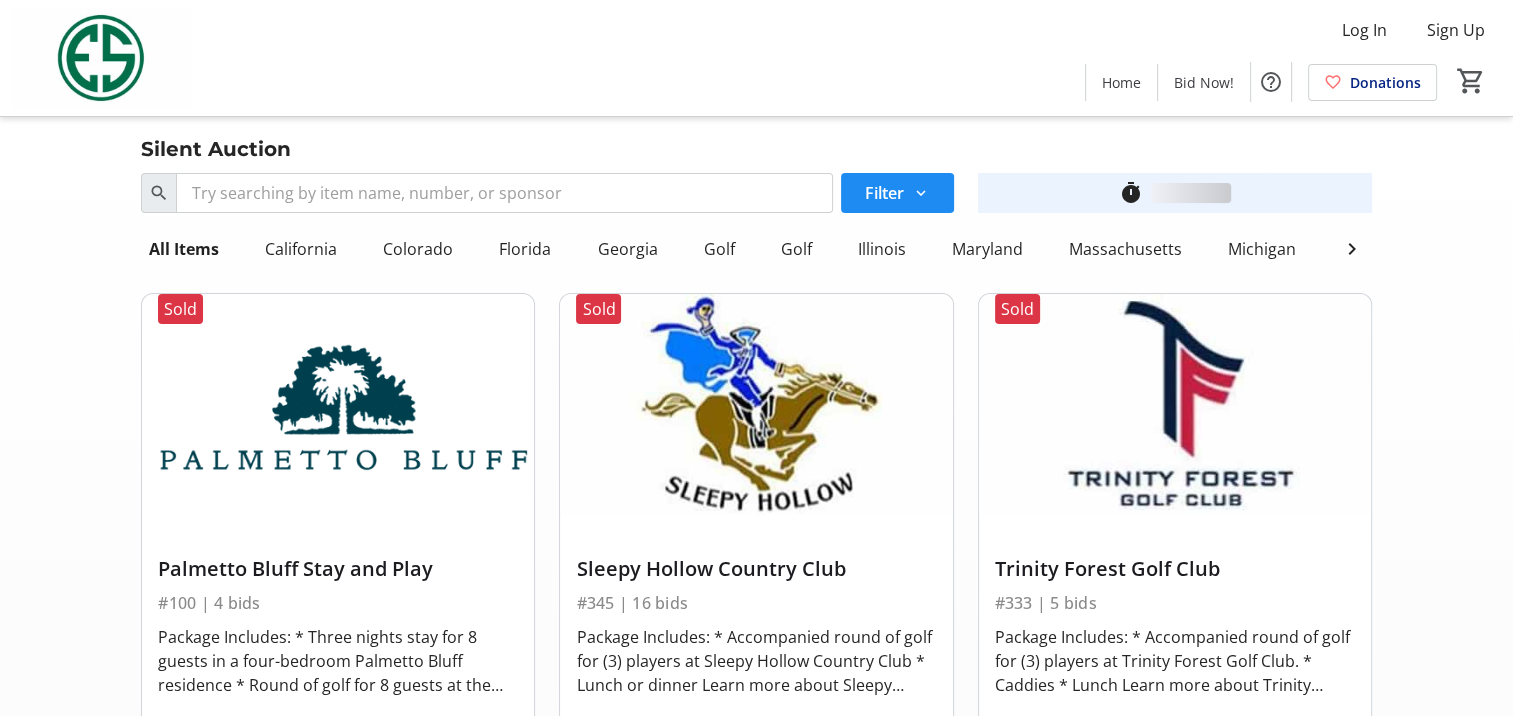 scroll, scrollTop: 8874, scrollLeft: 0, axis: vertical 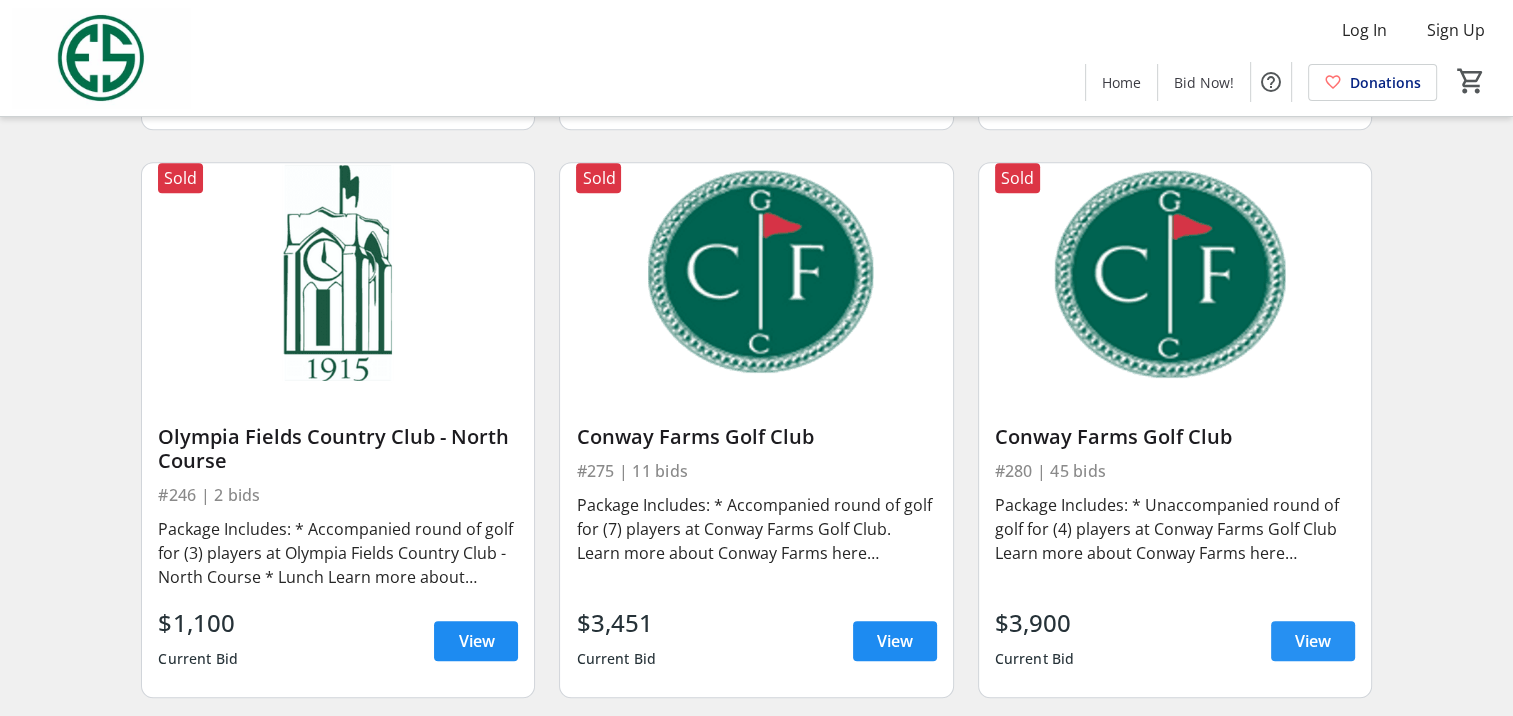 click at bounding box center (1313, 641) 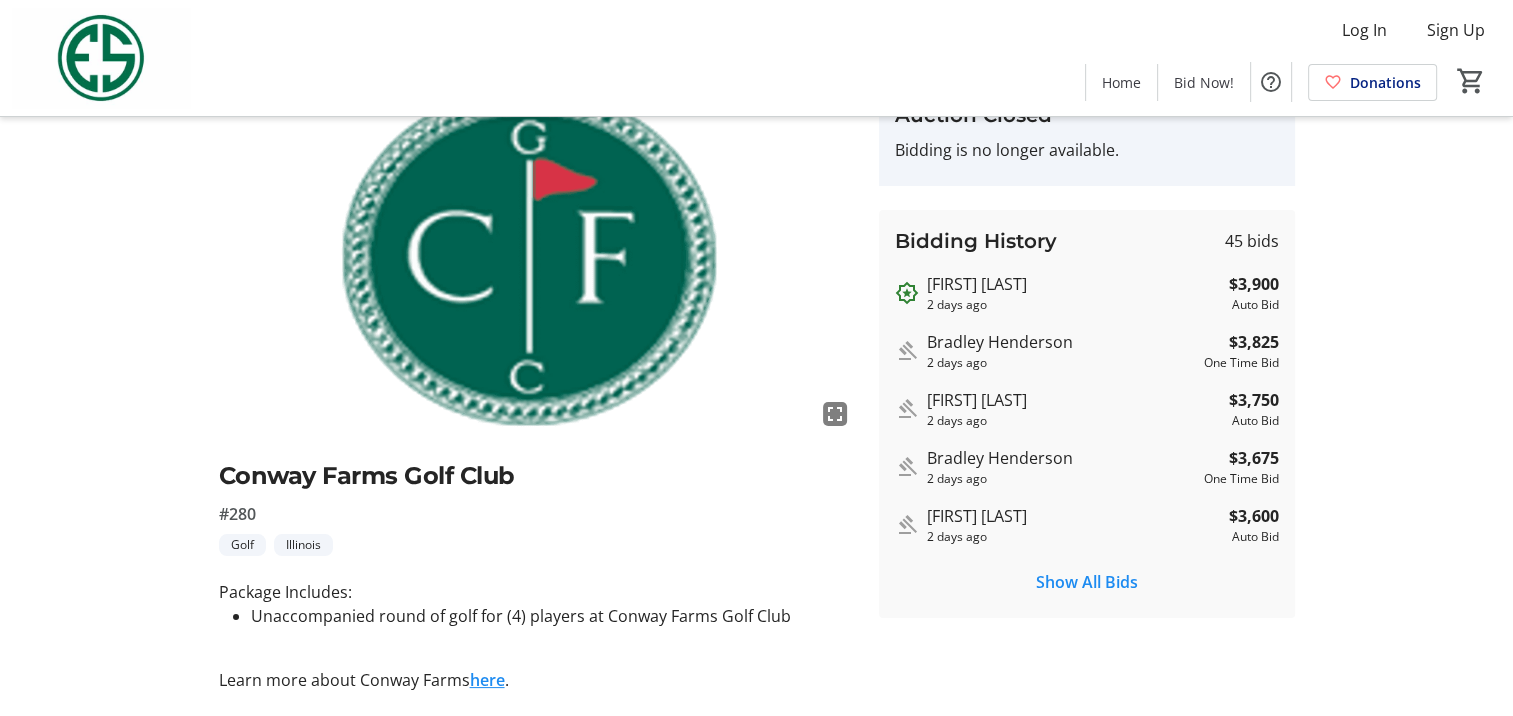 scroll, scrollTop: 0, scrollLeft: 0, axis: both 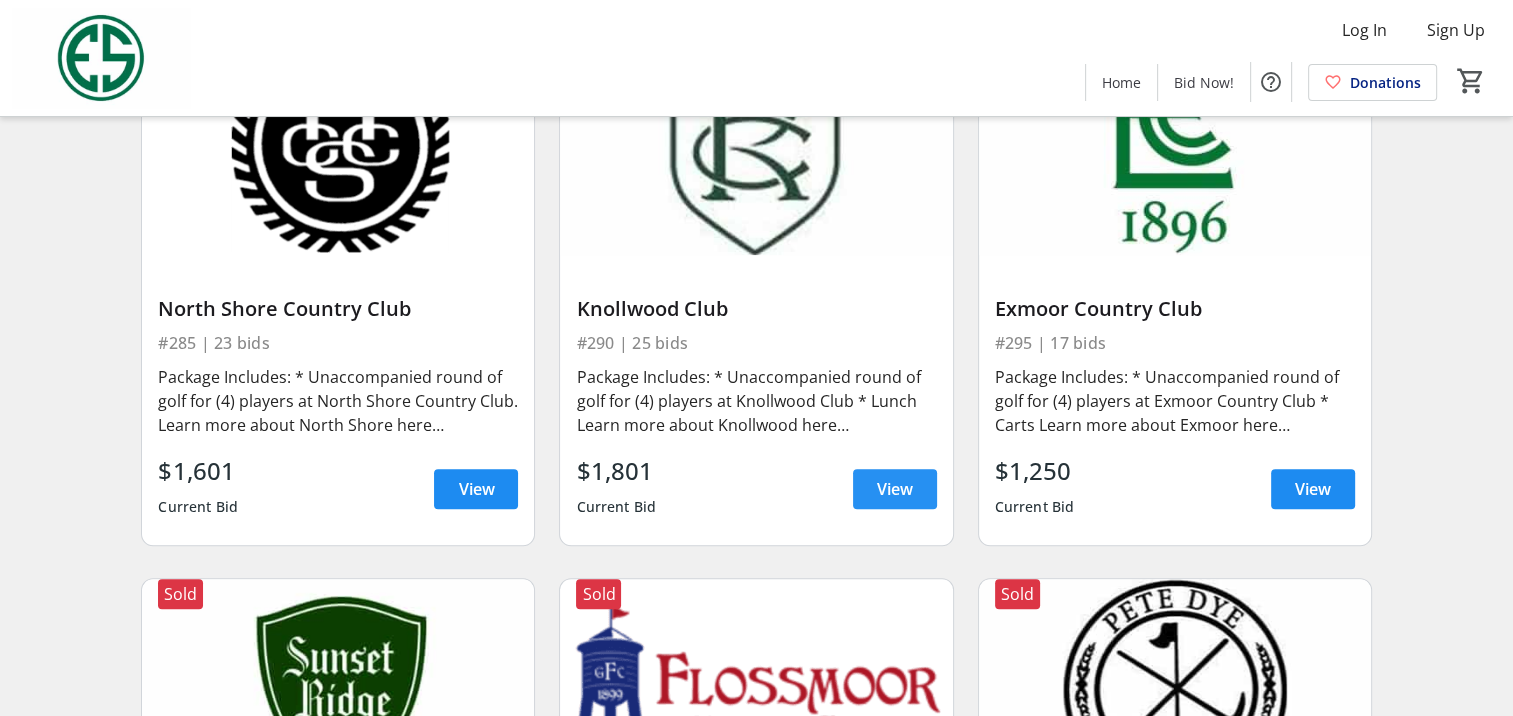 click on "View" at bounding box center [895, 489] 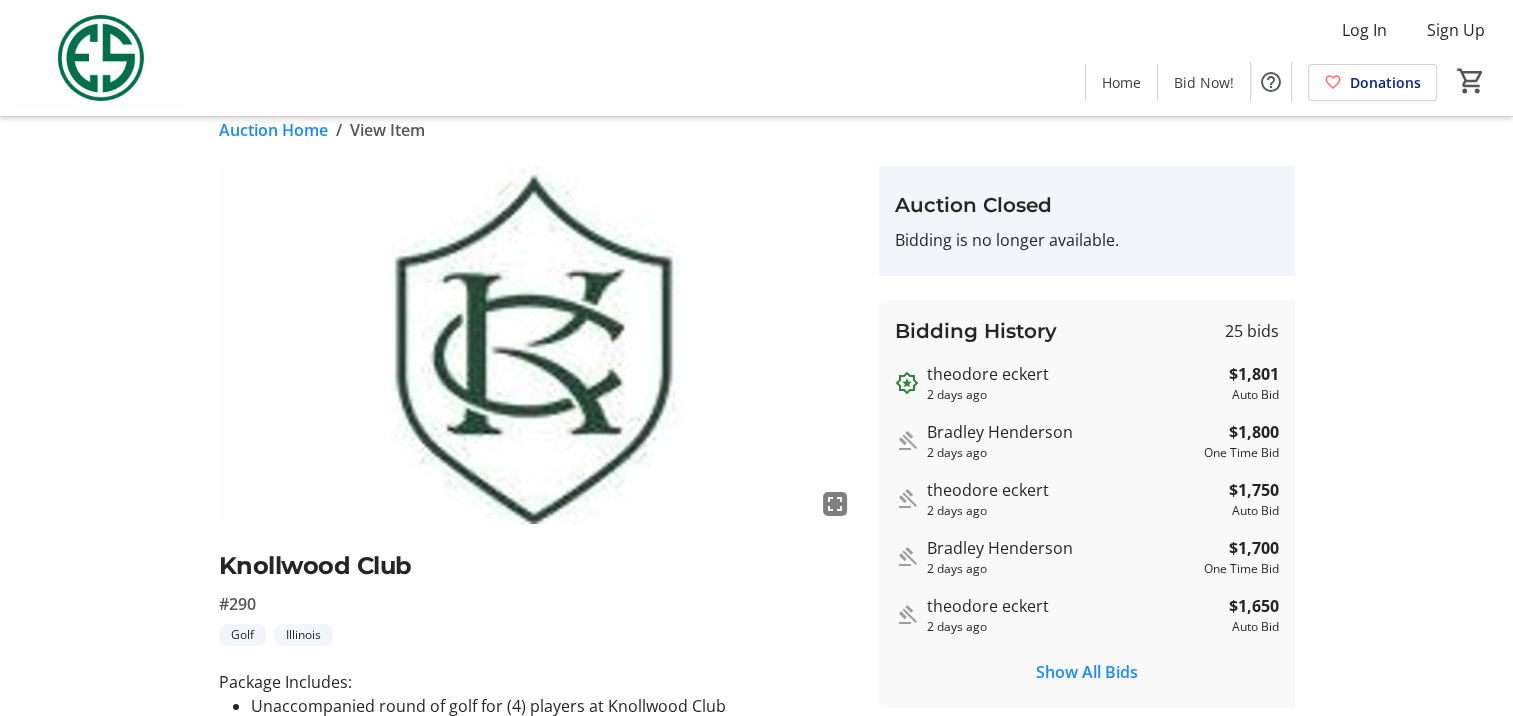scroll, scrollTop: 14, scrollLeft: 0, axis: vertical 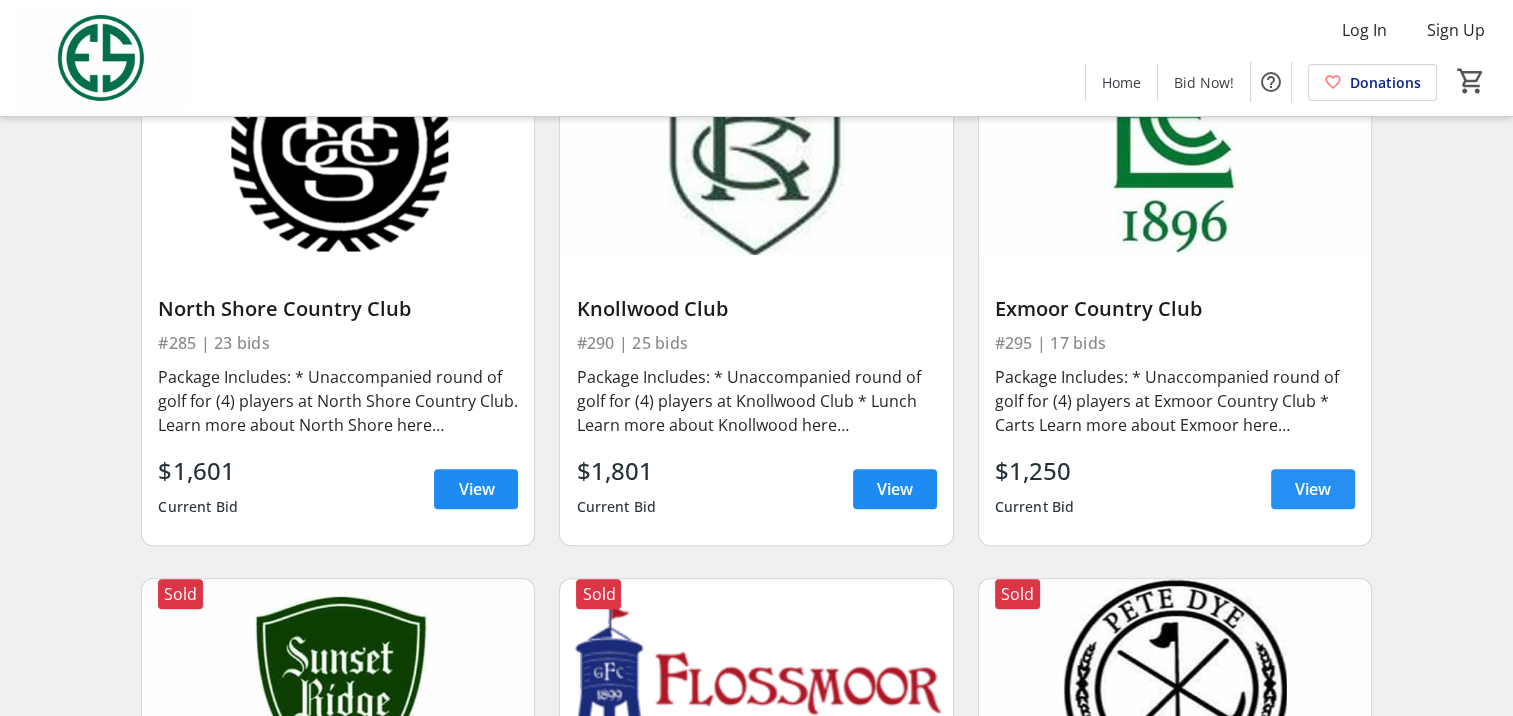 click at bounding box center [1313, 489] 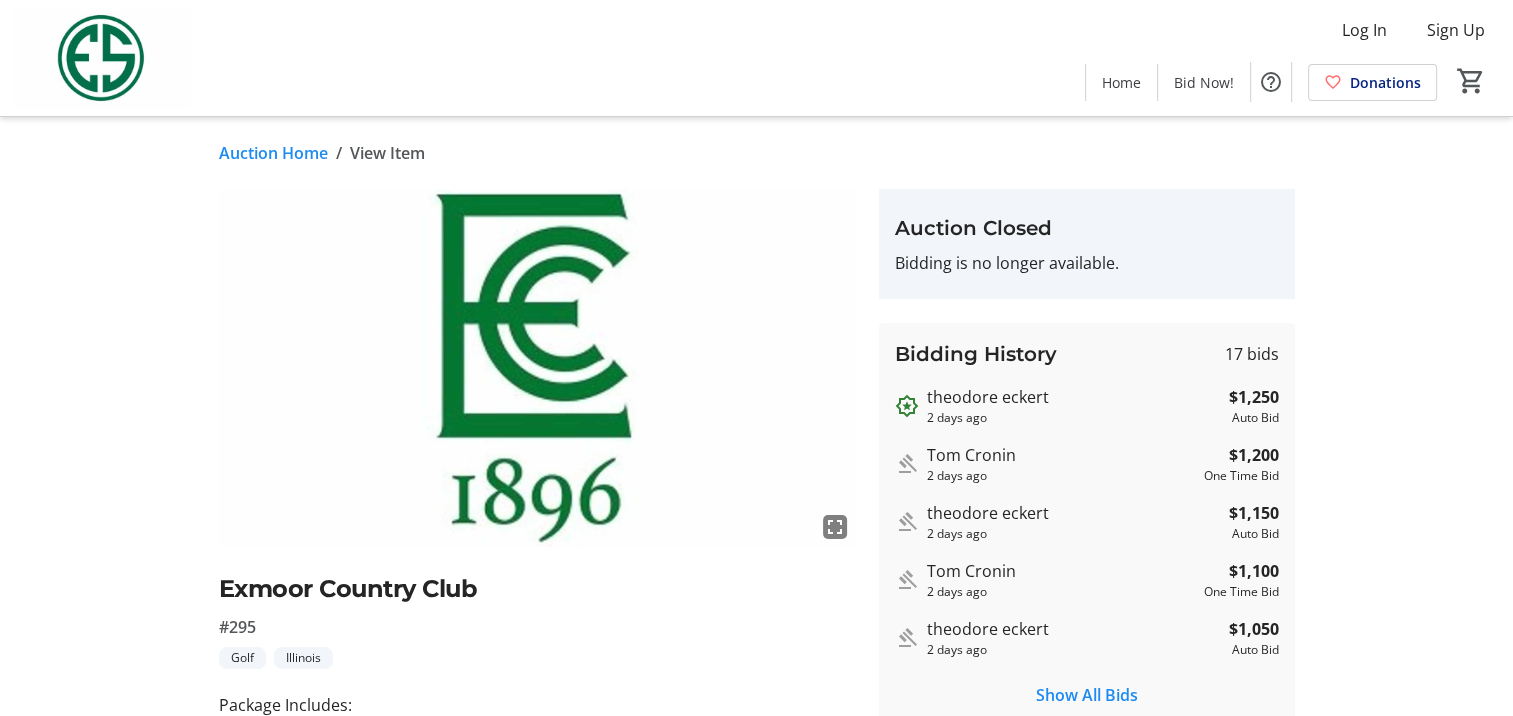 scroll, scrollTop: 0, scrollLeft: 0, axis: both 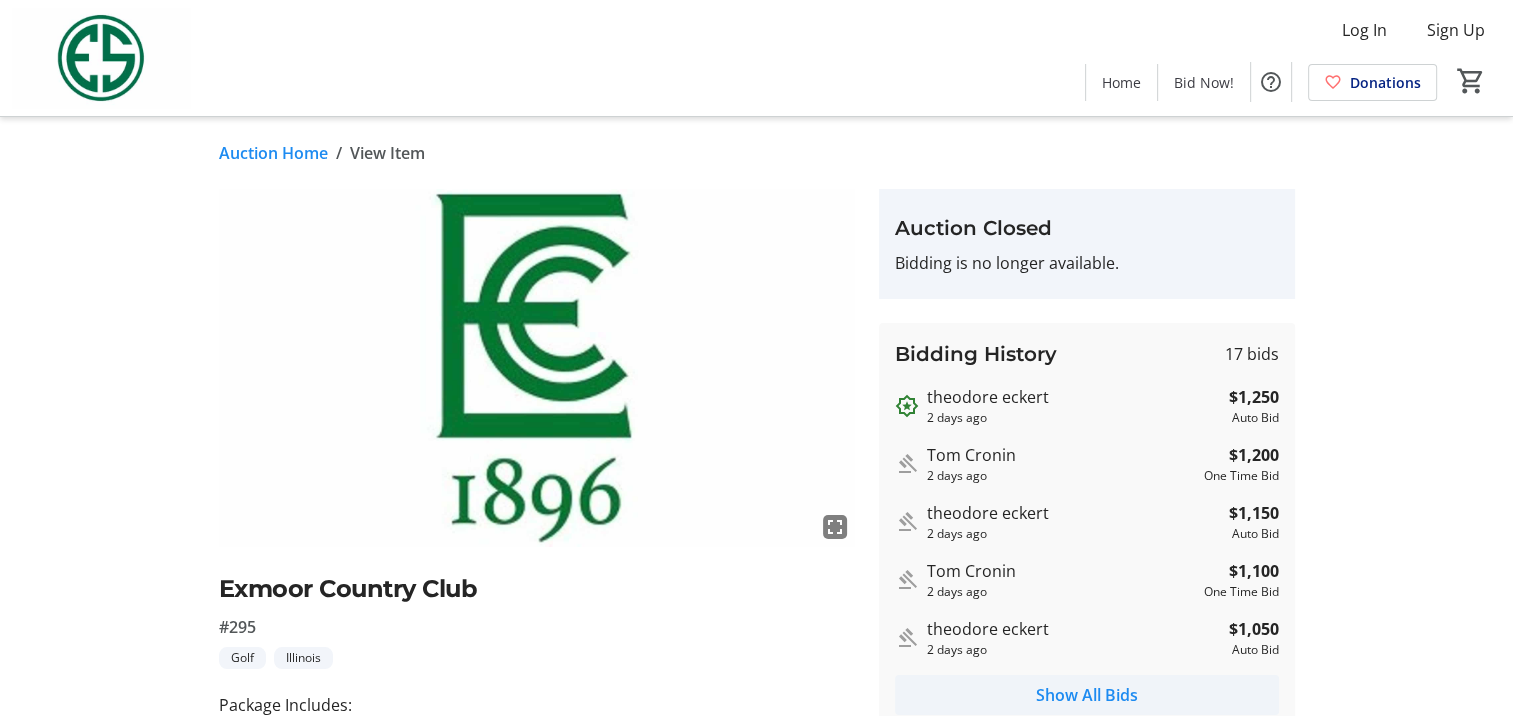 click on "Show All Bids" 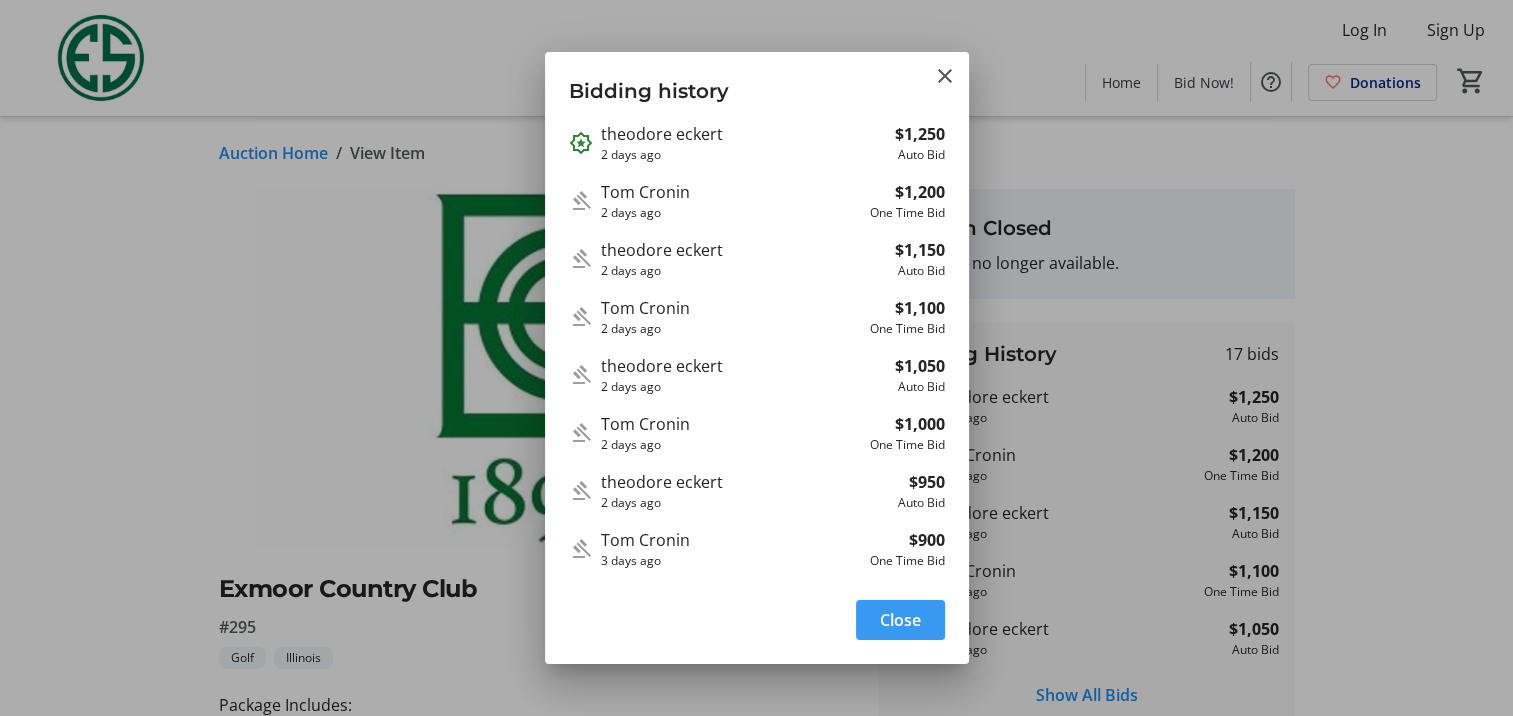 click on "[FIRST] [LAST]  2 days ago  $1,250   Auto Bid   [FIRST] [LAST]  2 days ago  $1,200   One Time Bid   [FIRST] [LAST]  2 days ago  $1,150   Auto Bid   [FIRST] [LAST]  2 days ago  $1,100   One Time Bid   [FIRST] [LAST]  2 days ago  $1,050   Auto Bid   [FIRST] [LAST]  2 days ago  $1,000   One Time Bid   [FIRST] [LAST]  2 days ago  $950   Auto Bid   [FIRST] [LAST]  3 days ago  $900   One Time Bid   [FIRST] [LAST]  11 days ago  $850   One Time Bid   [FIRST] [LAST]  11 days ago  $800   Auto Bid" at bounding box center (757, 404) 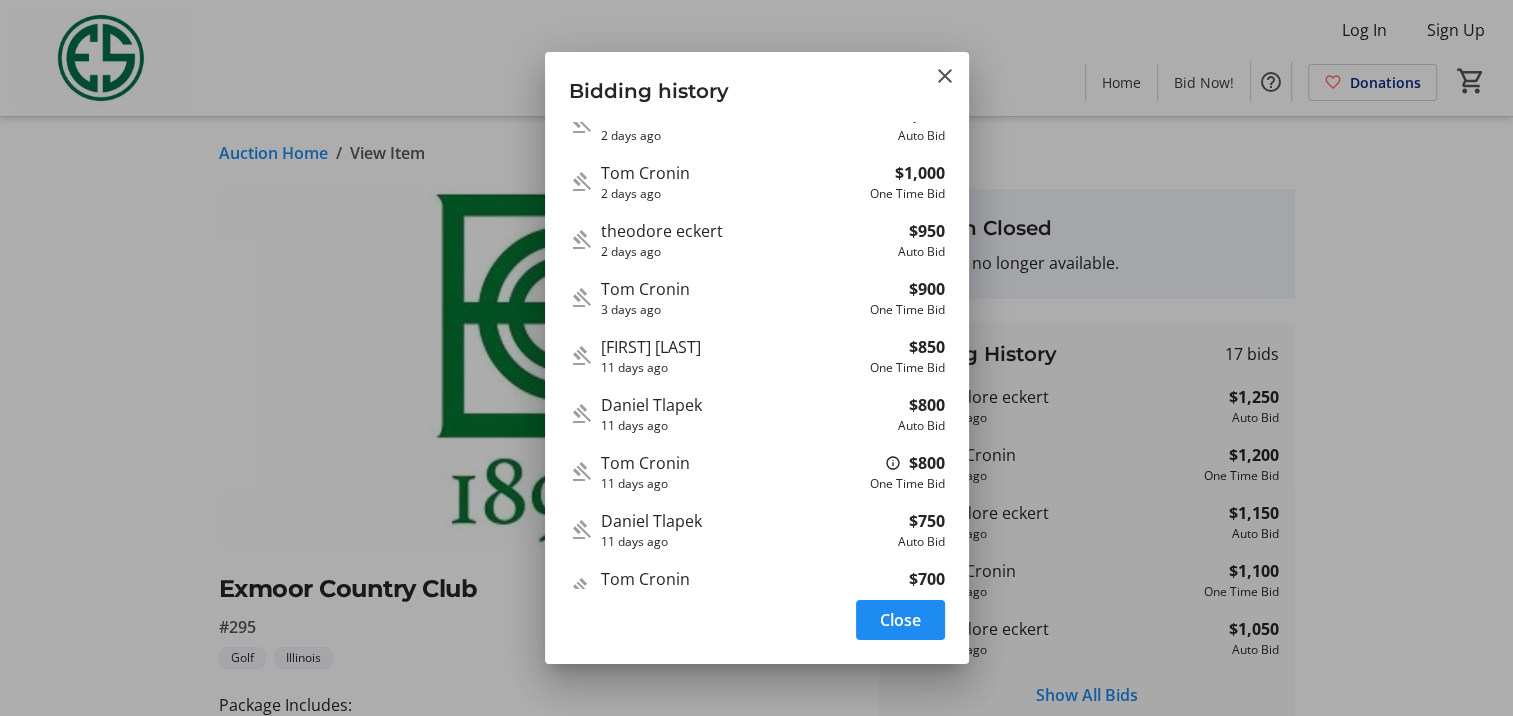 scroll, scrollTop: 0, scrollLeft: 0, axis: both 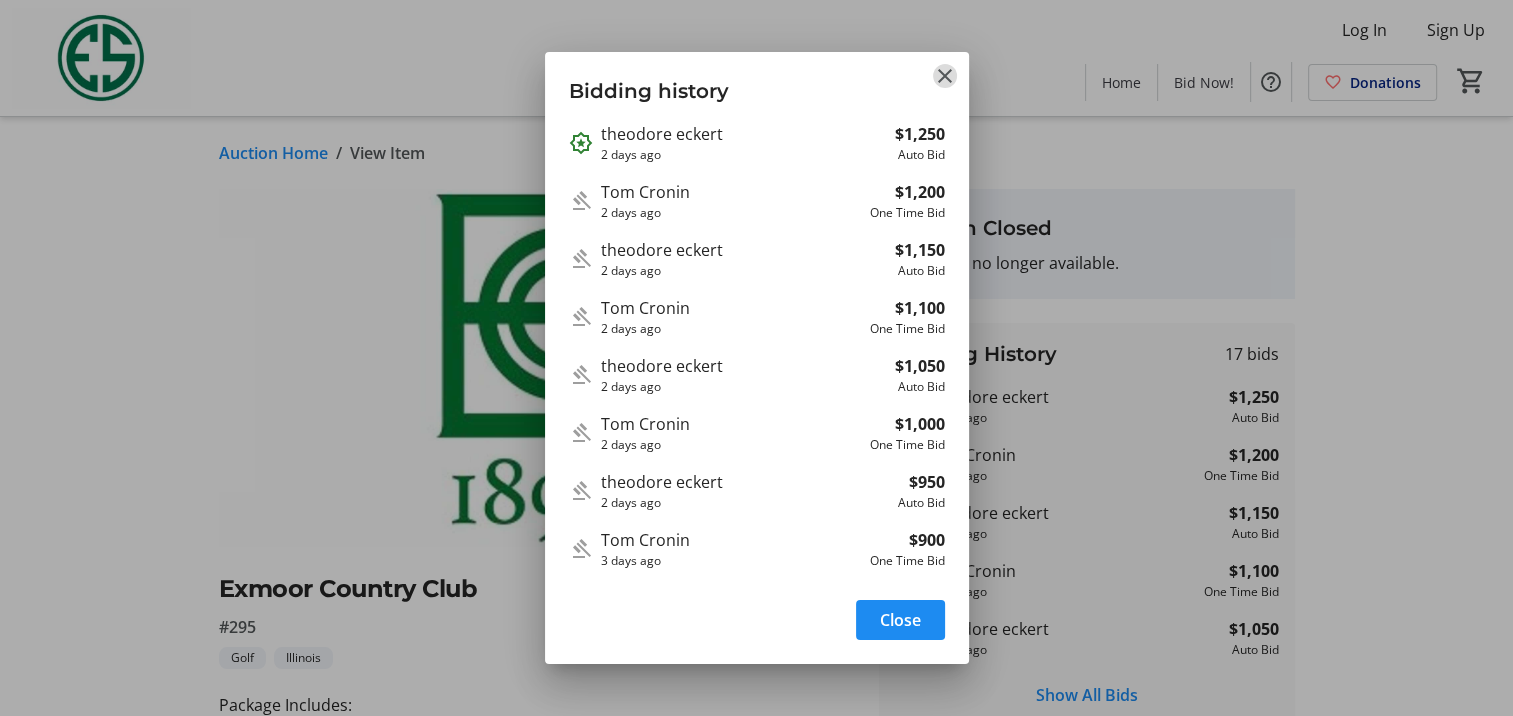 click at bounding box center (945, 76) 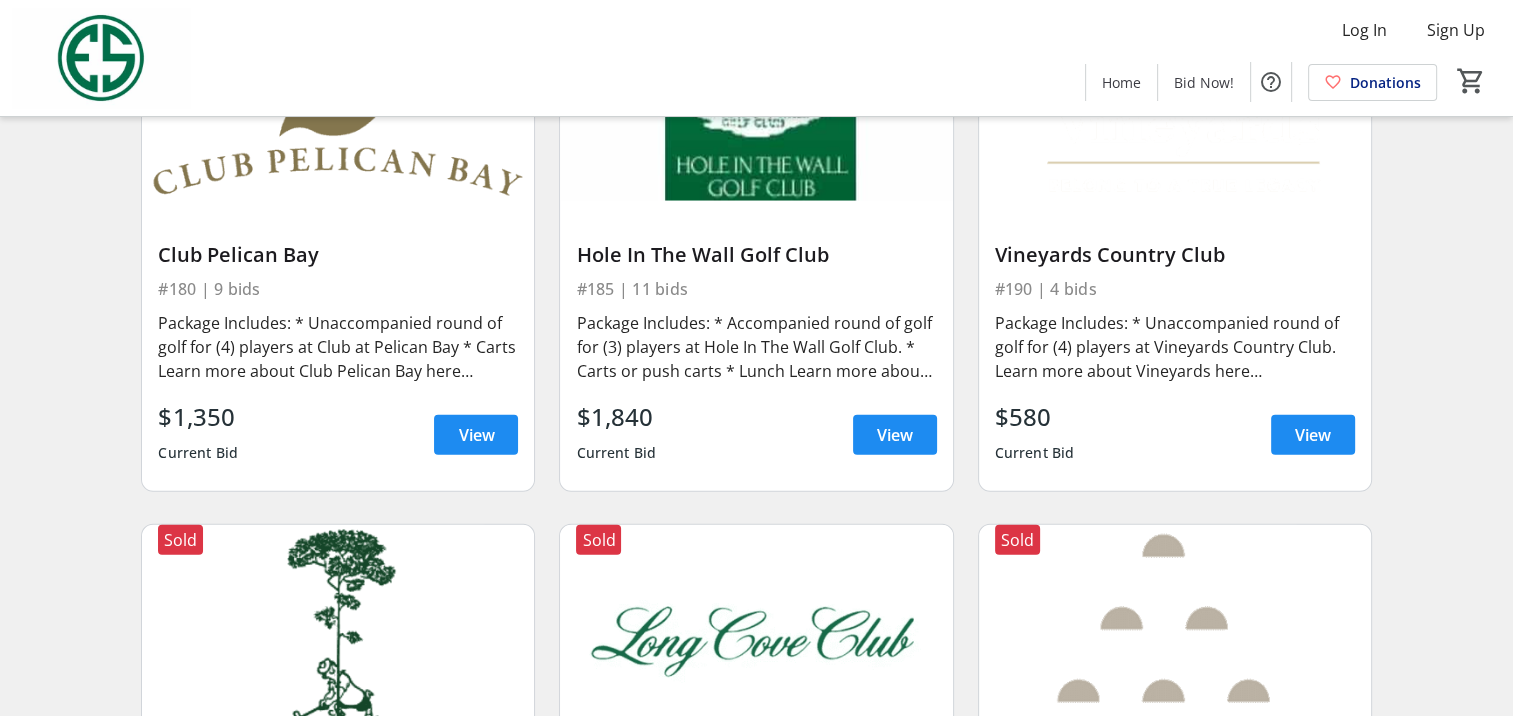 scroll, scrollTop: 5220, scrollLeft: 0, axis: vertical 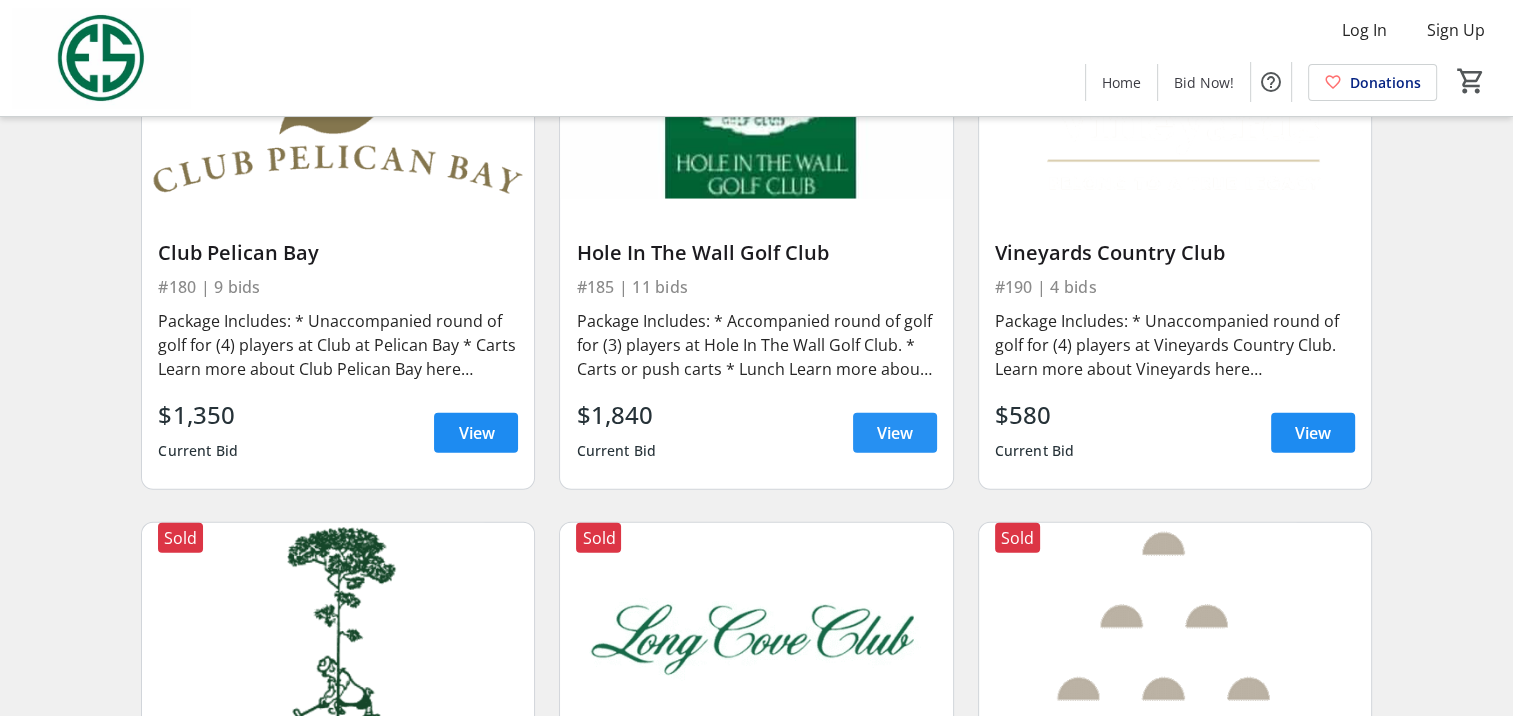 click on "View" at bounding box center (895, 433) 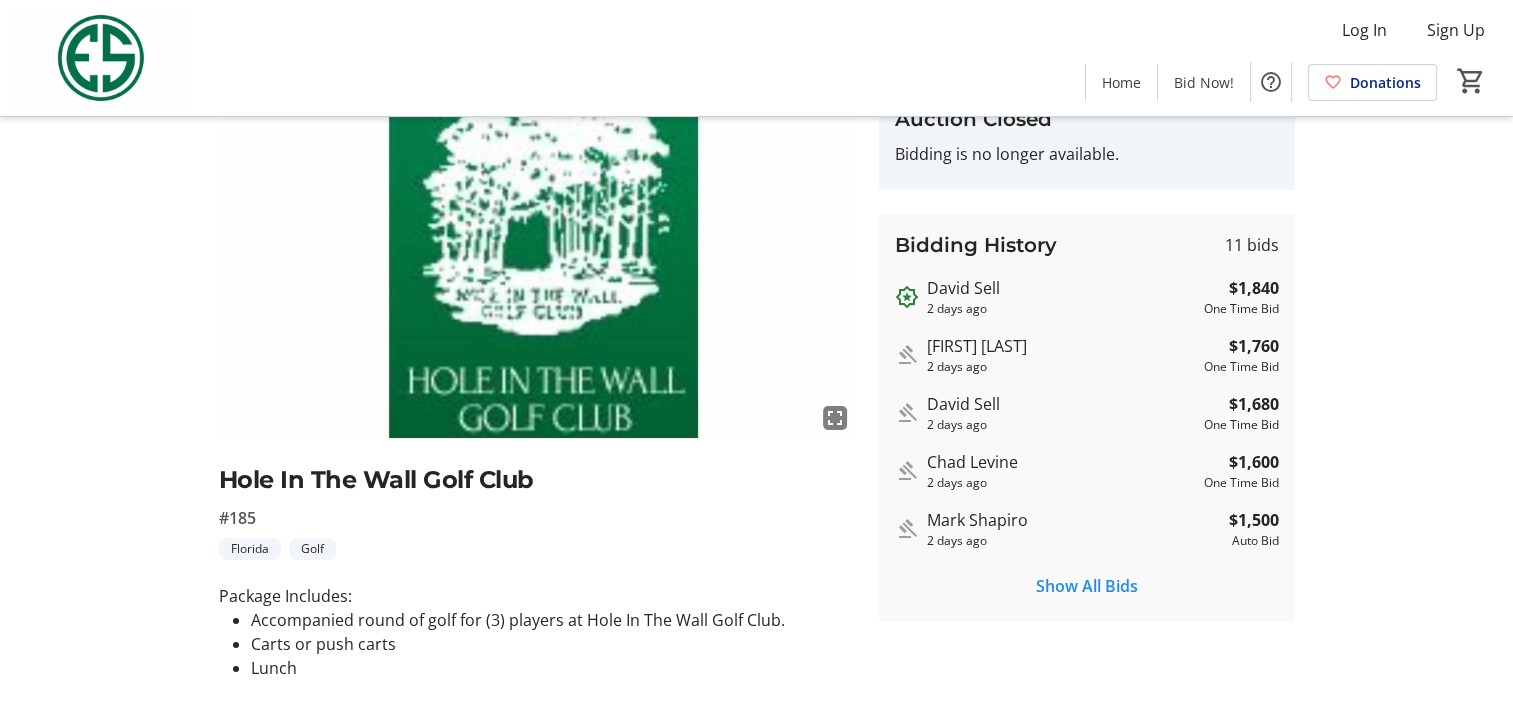 scroll, scrollTop: 0, scrollLeft: 0, axis: both 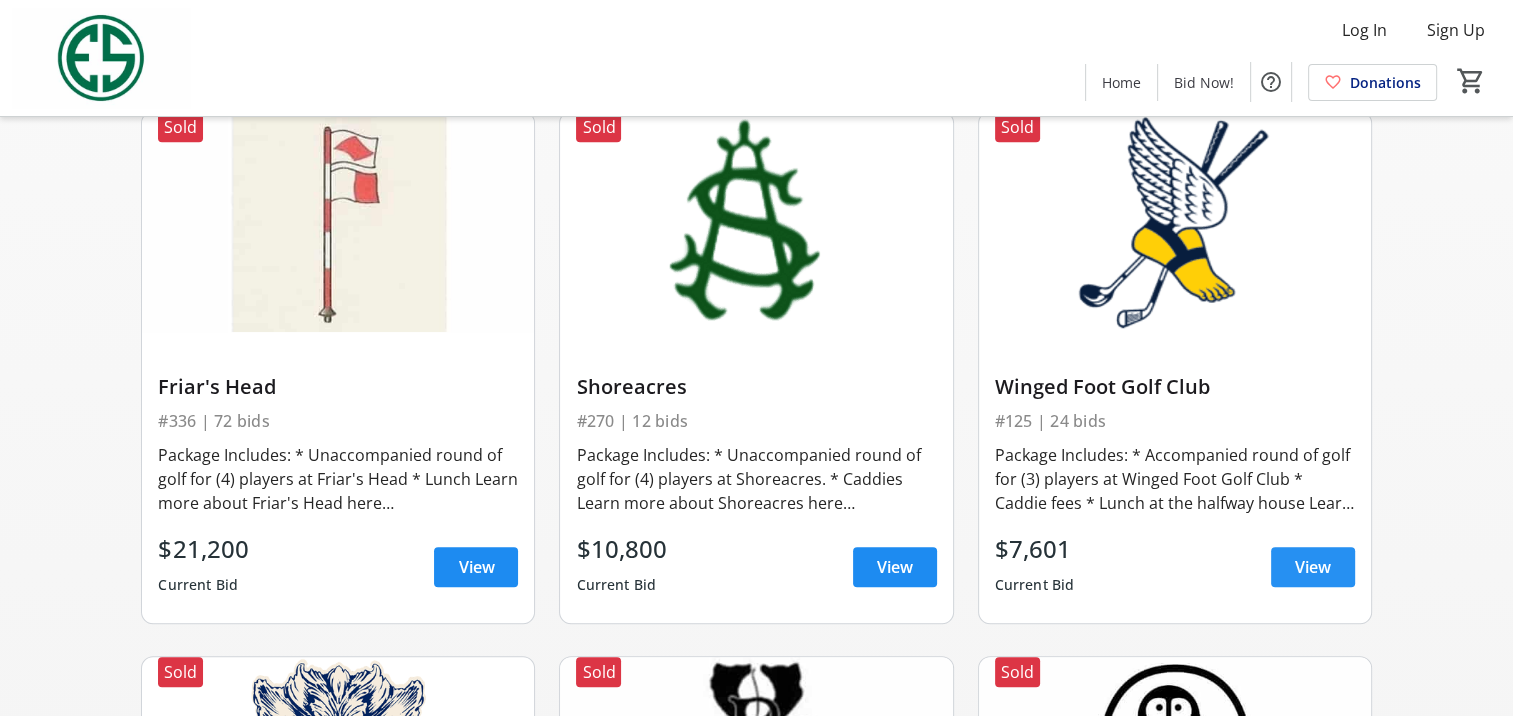 click on "View" at bounding box center [1313, 567] 